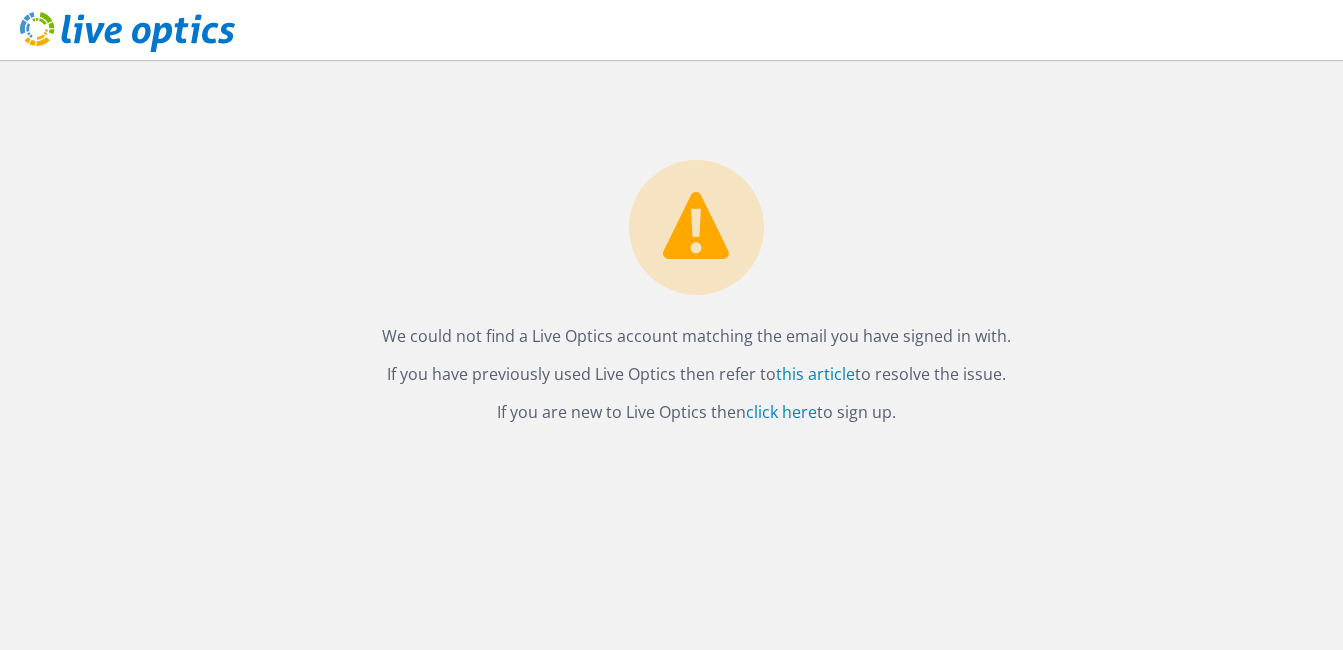 scroll, scrollTop: 0, scrollLeft: 0, axis: both 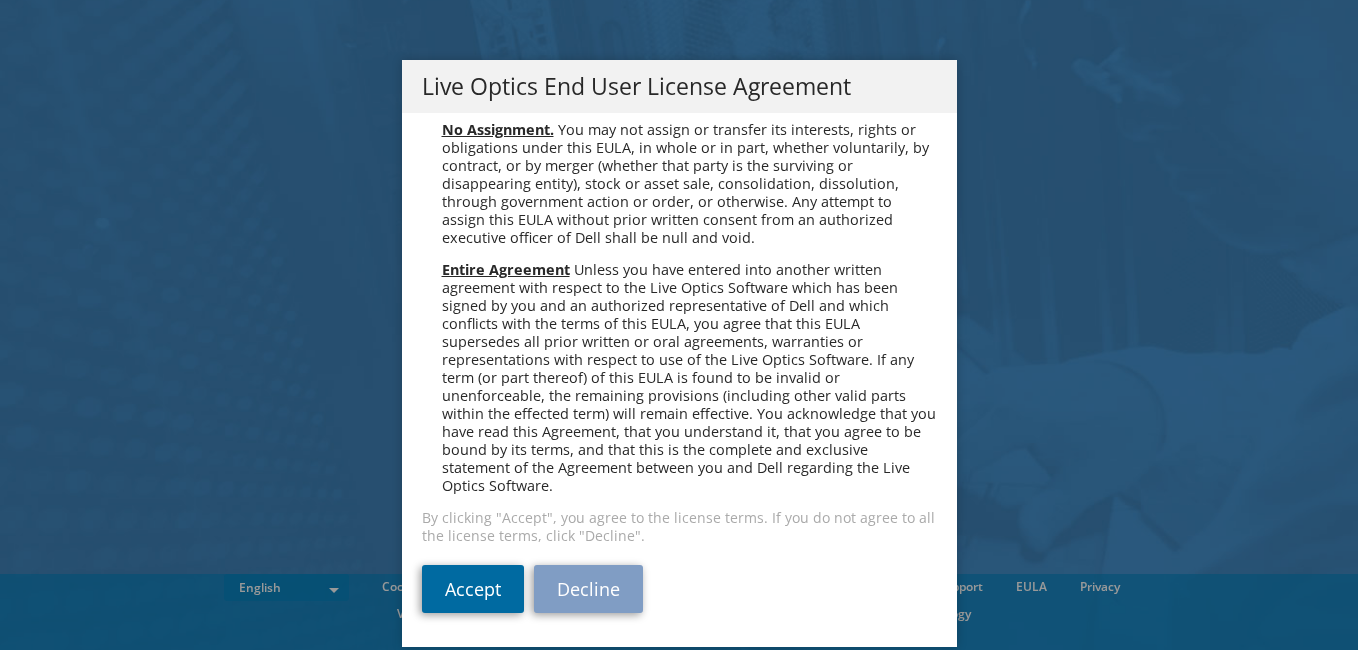 click on "Accept" at bounding box center [473, 589] 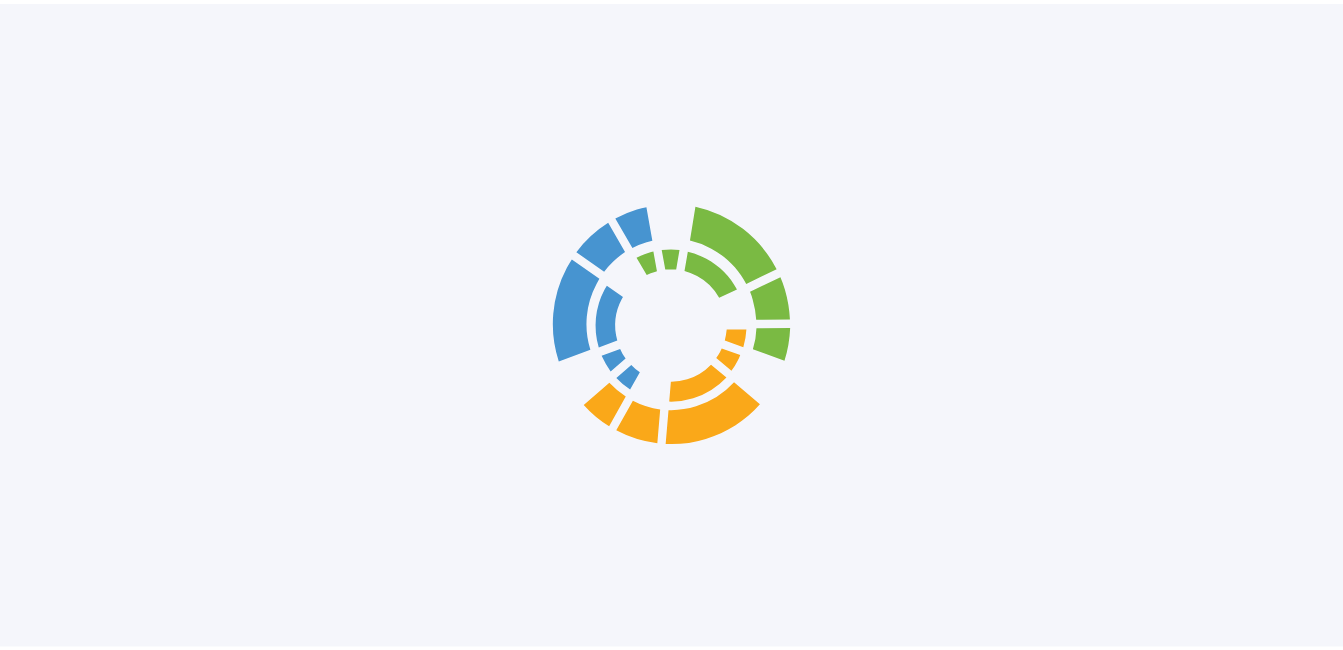 scroll, scrollTop: 0, scrollLeft: 0, axis: both 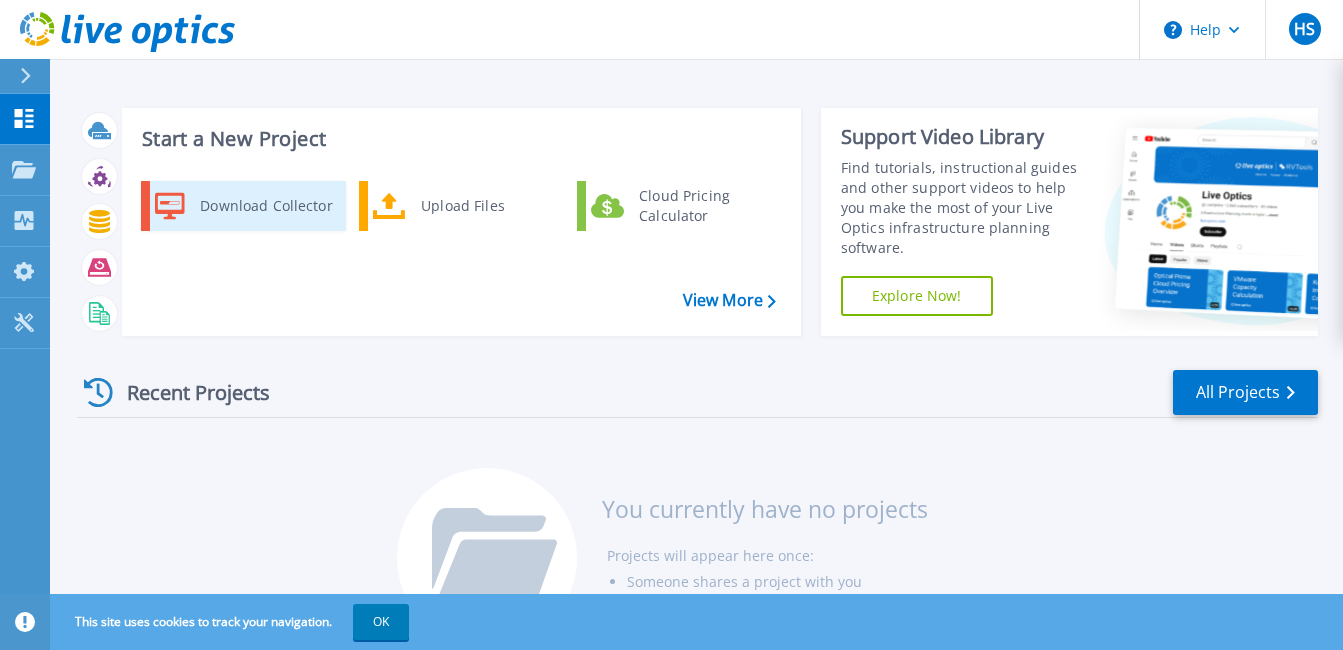 click on "Download Collector" at bounding box center (265, 206) 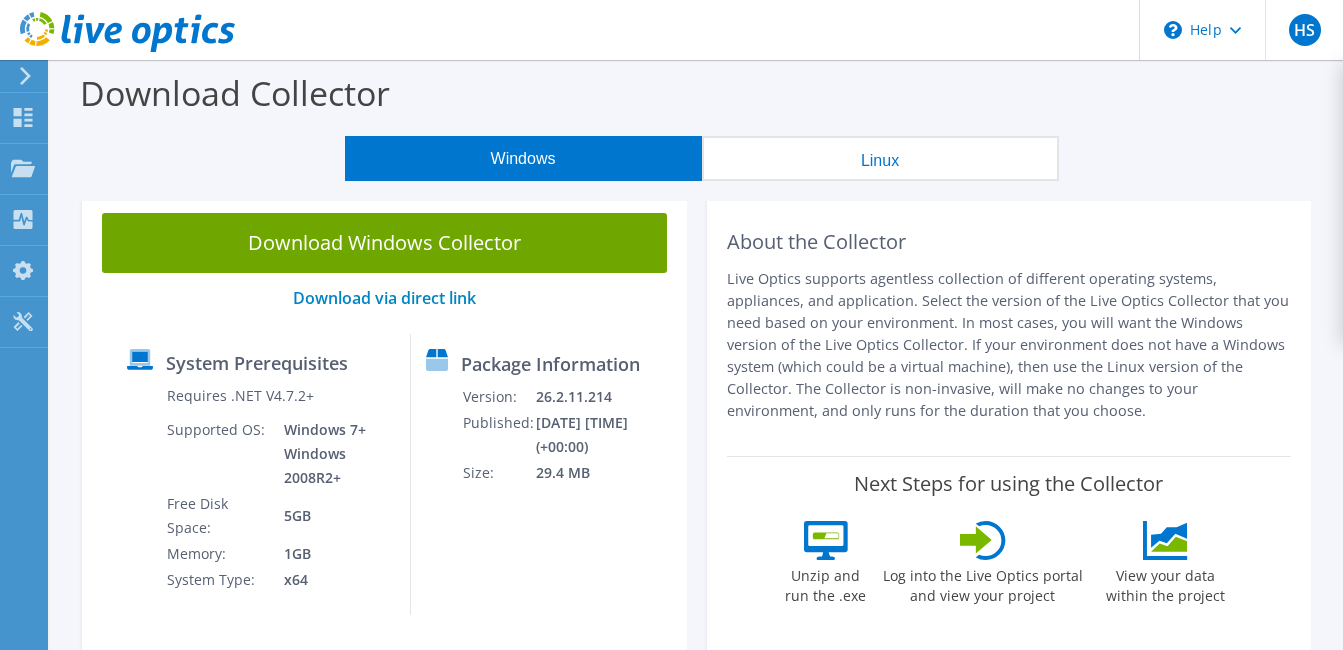 scroll, scrollTop: 0, scrollLeft: 0, axis: both 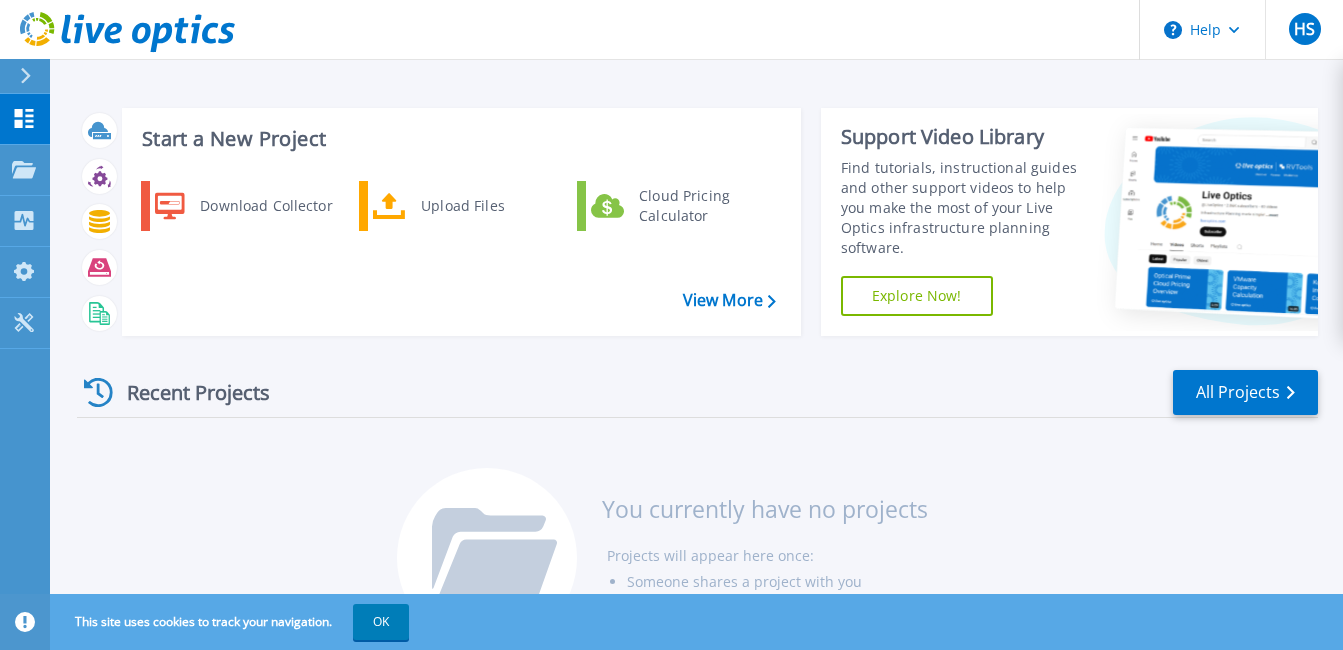 click 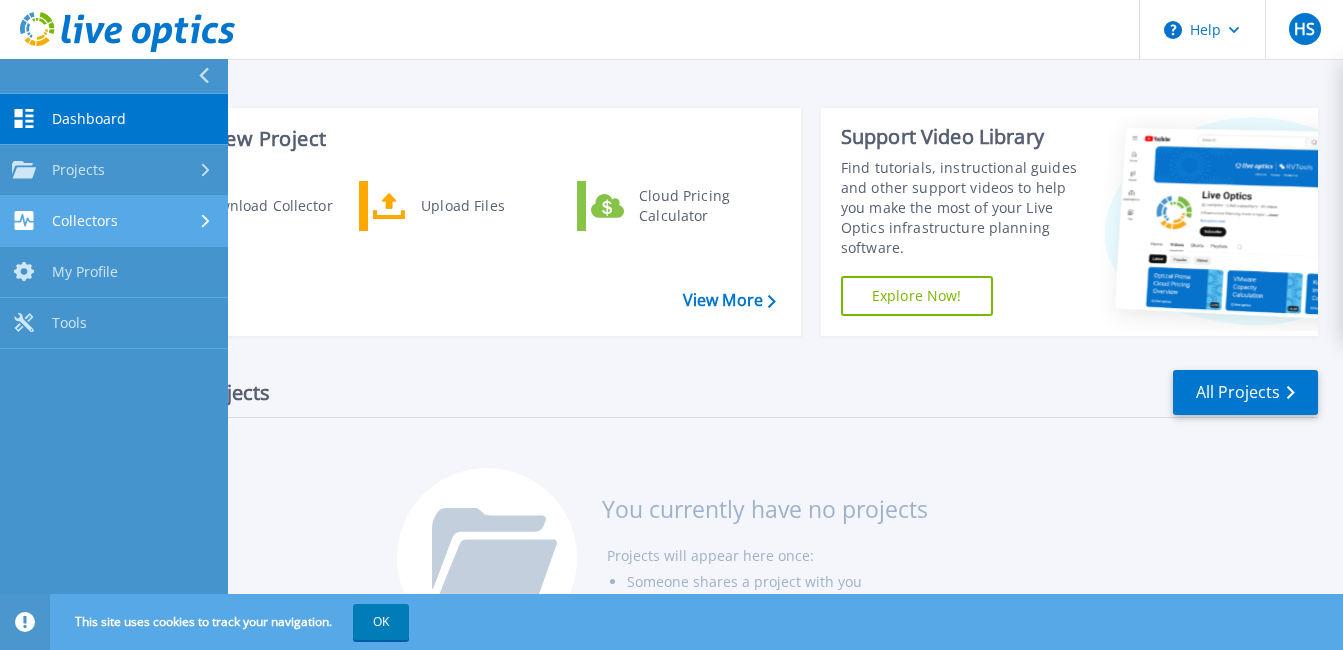 click on "Collectors" at bounding box center [114, 220] 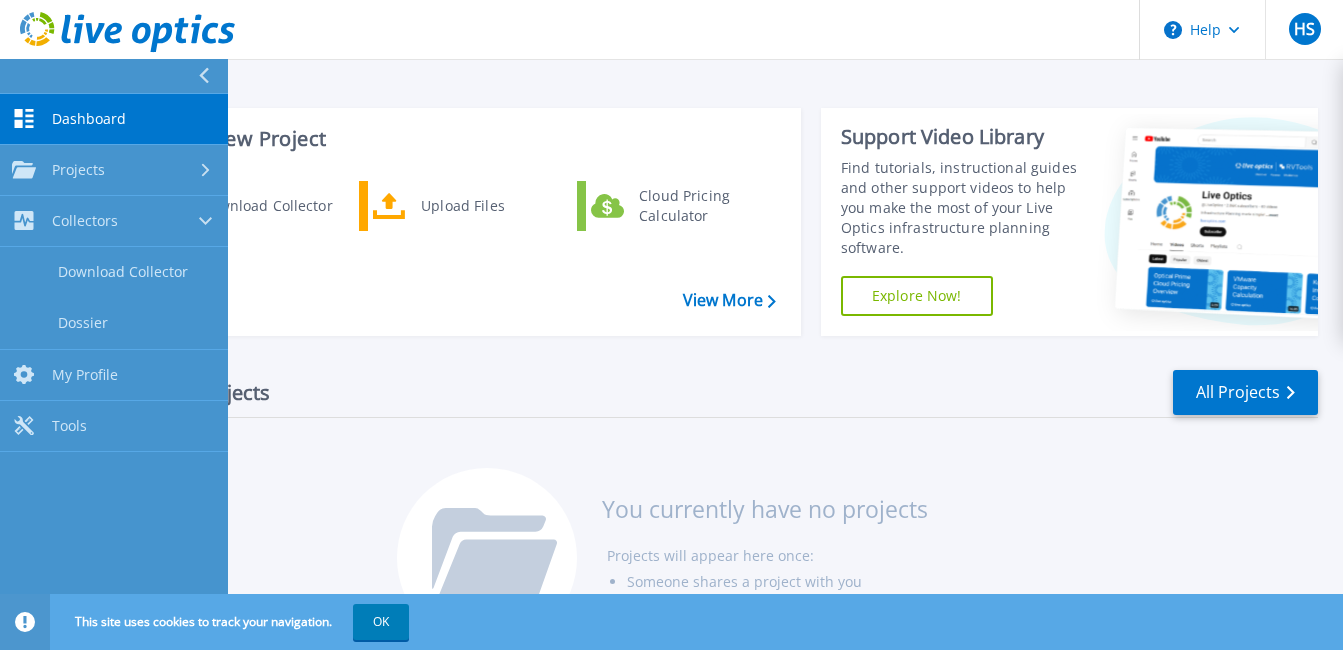 click on "Start a New Project     Download Collector     Upload Files     Cloud Pricing Calculator View More  Support Video Library Find tutorials, instructional guides and other support videos to help you make the most of your Live Optics infrastructure planning software. Explore Now!" at bounding box center [697, 222] 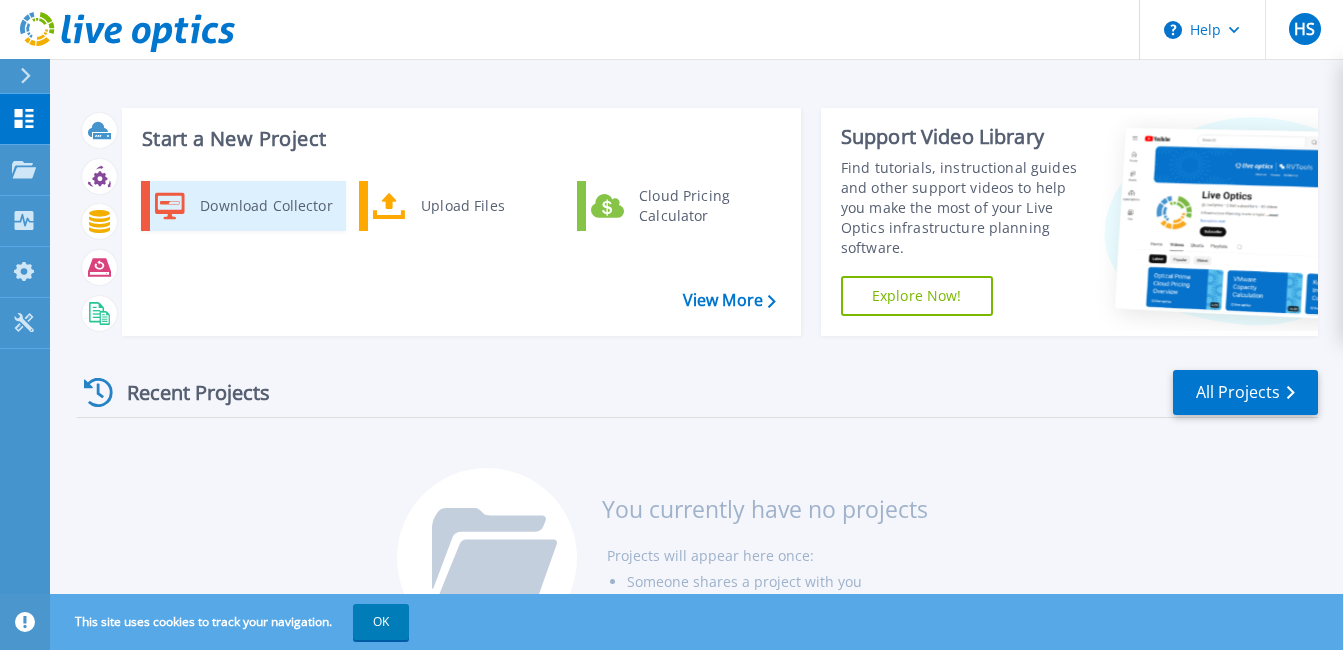 click on "Download Collector" at bounding box center [265, 206] 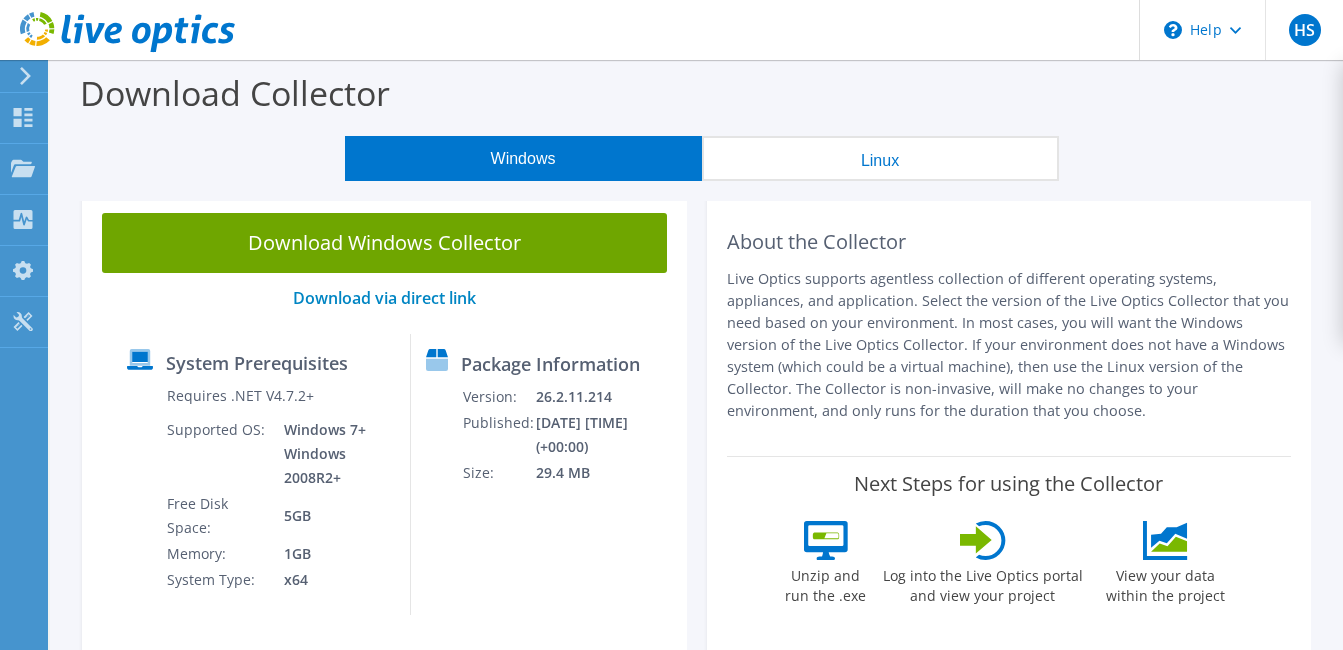 scroll, scrollTop: 0, scrollLeft: 0, axis: both 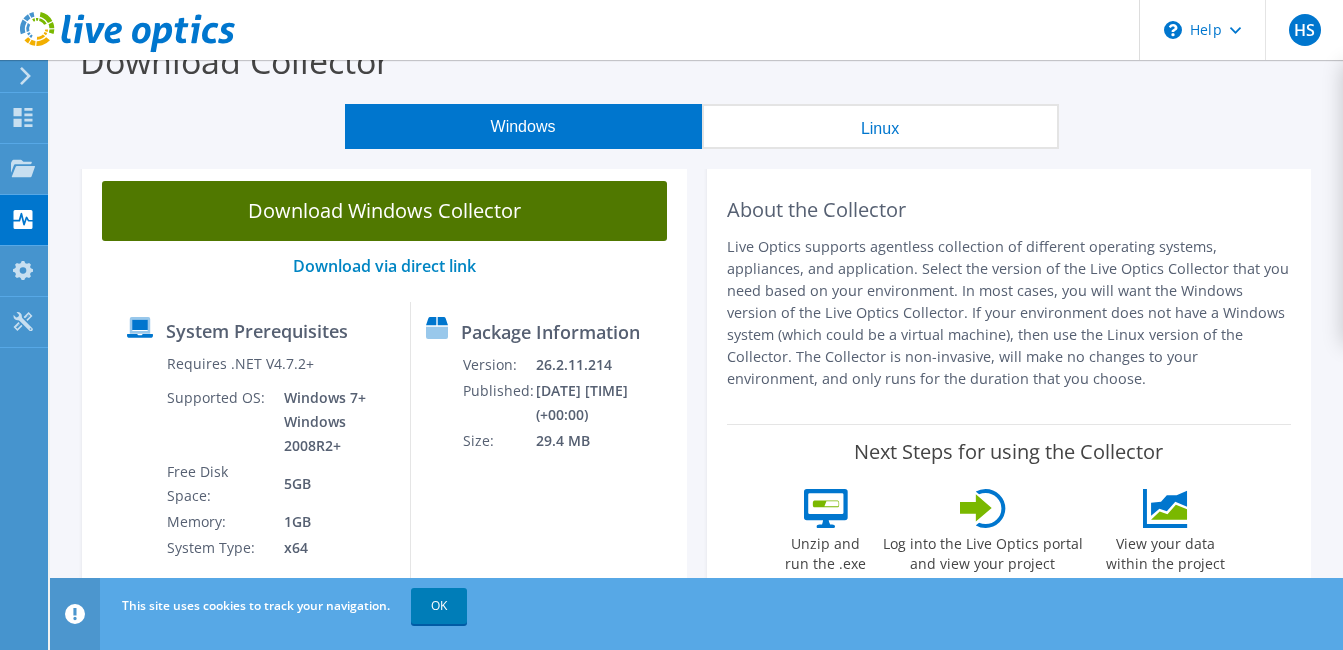 click on "Download Windows Collector" at bounding box center [384, 211] 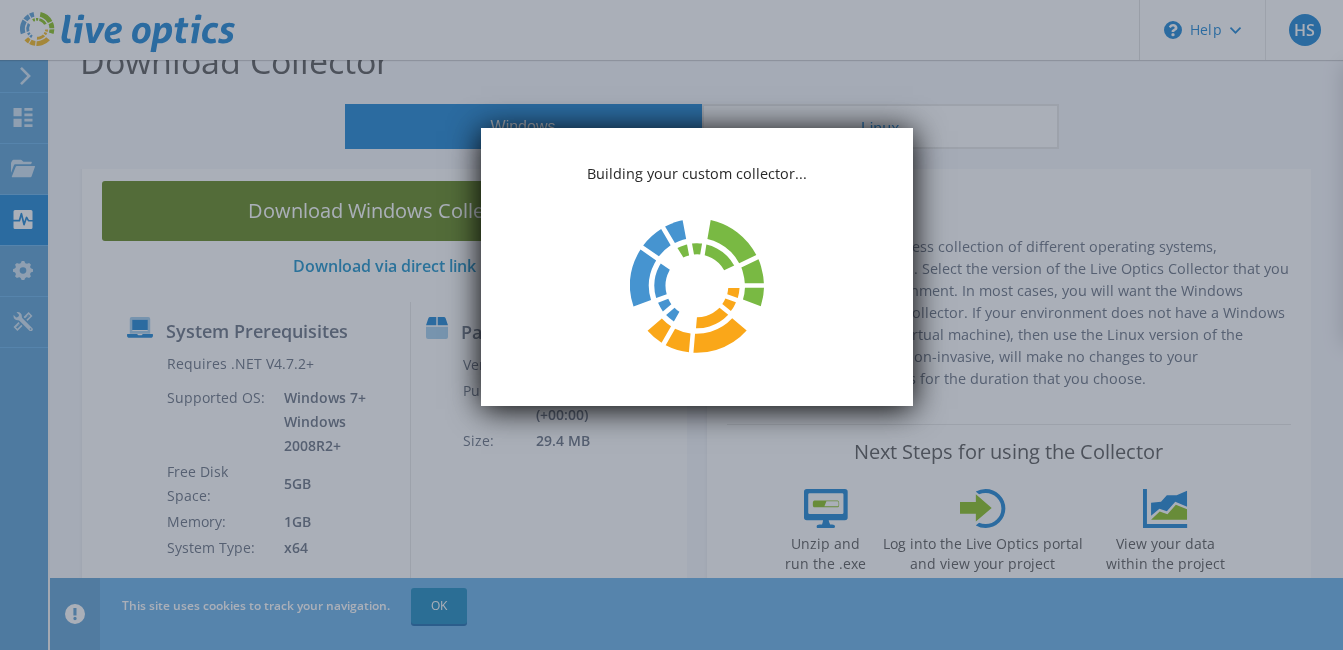 scroll, scrollTop: 0, scrollLeft: 0, axis: both 